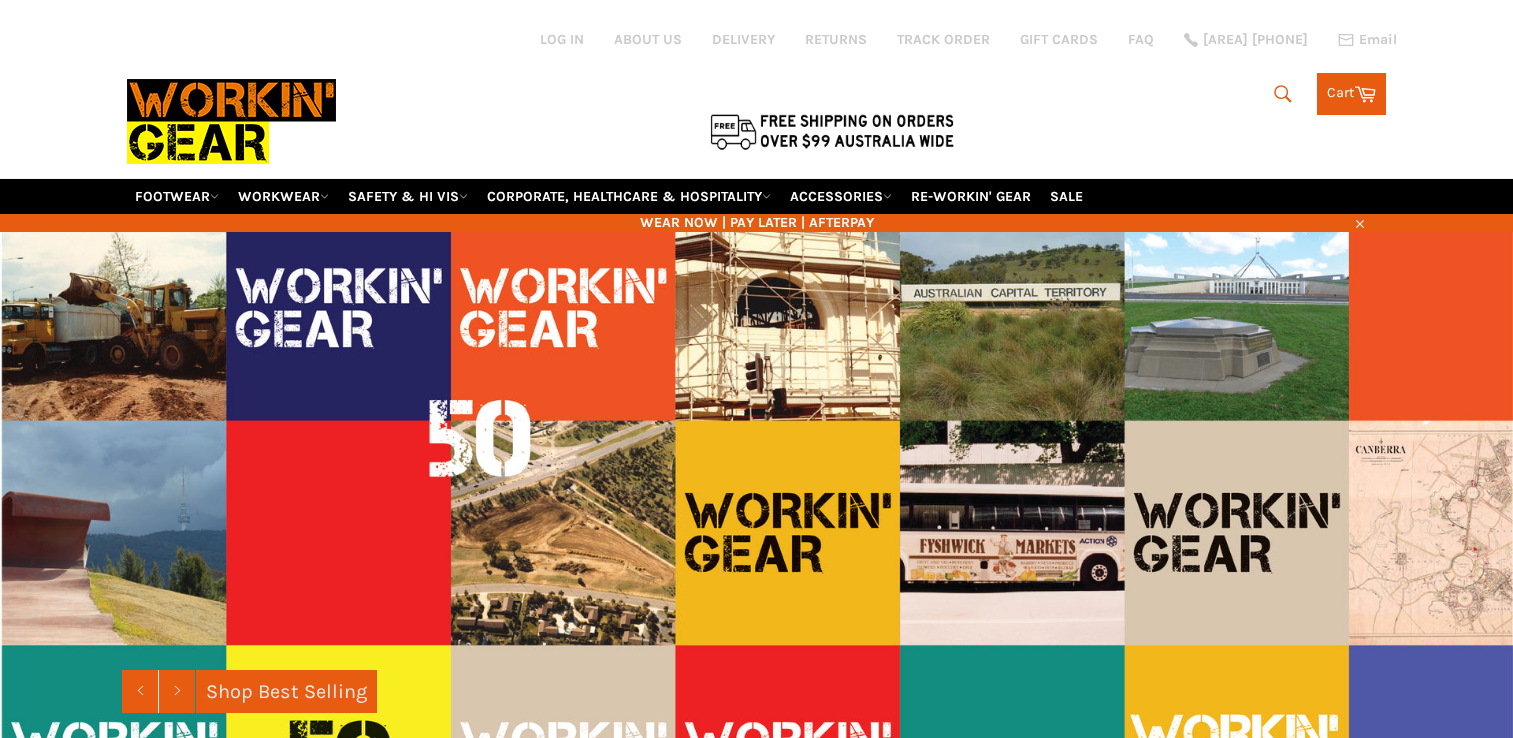 scroll, scrollTop: 0, scrollLeft: 0, axis: both 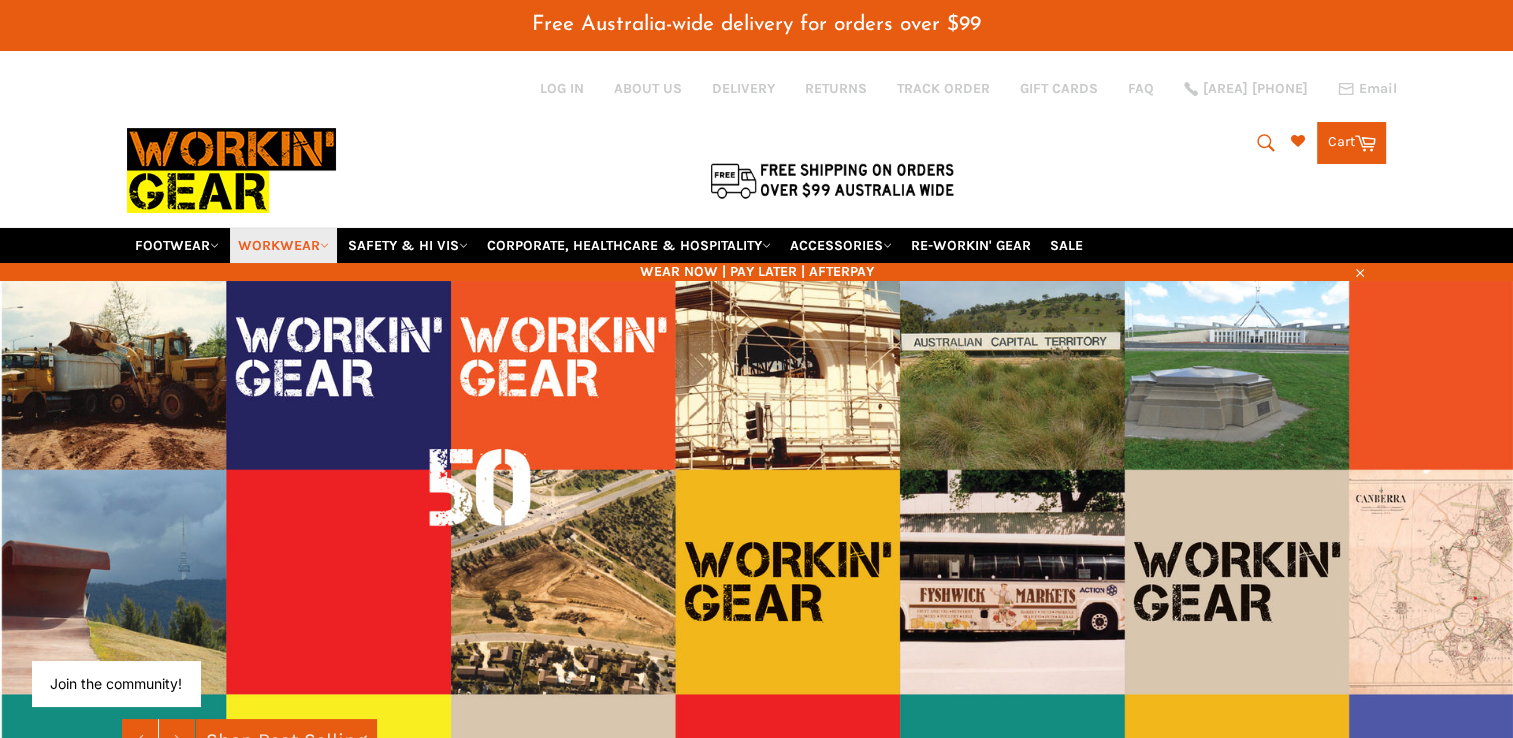 click 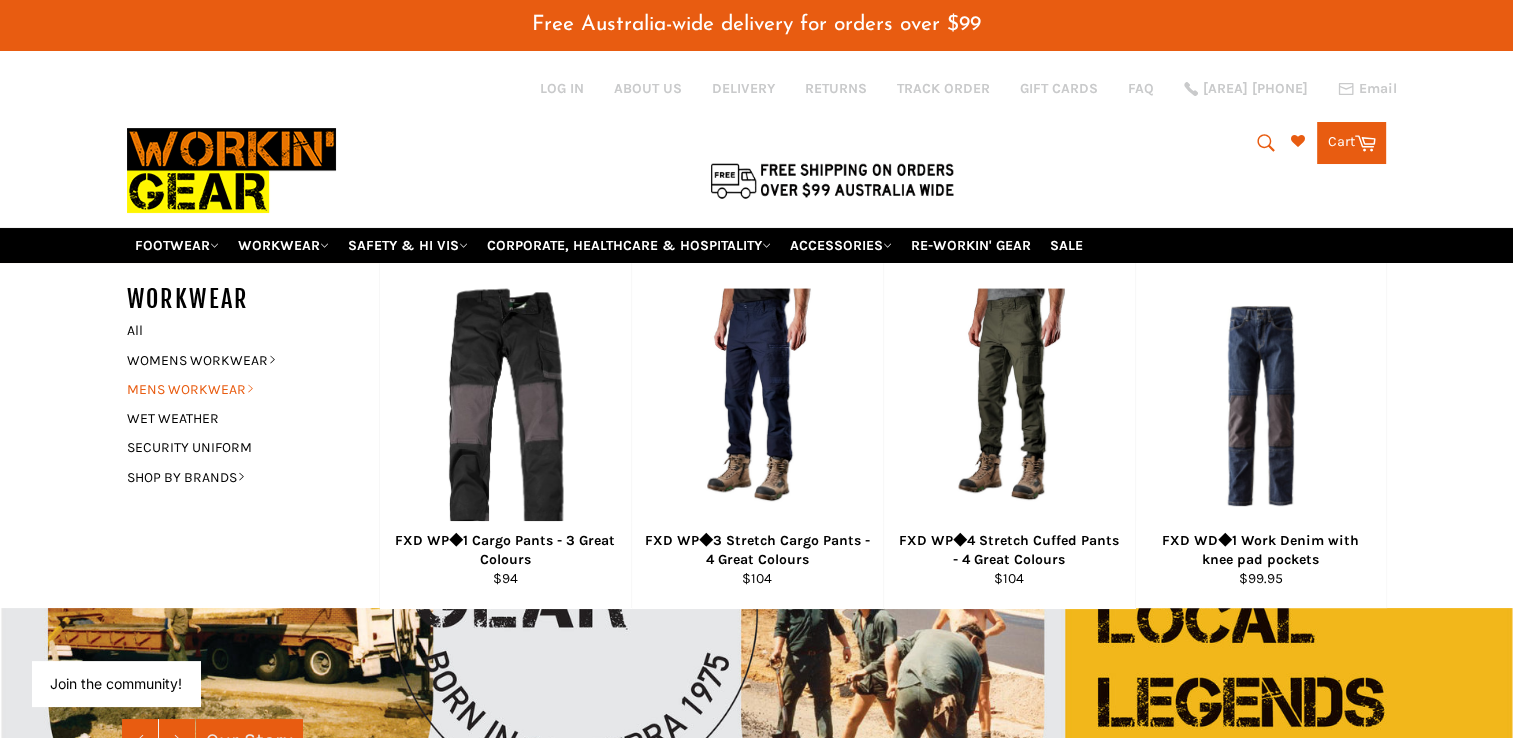 click on "MENS WORKWEAR" at bounding box center [238, 389] 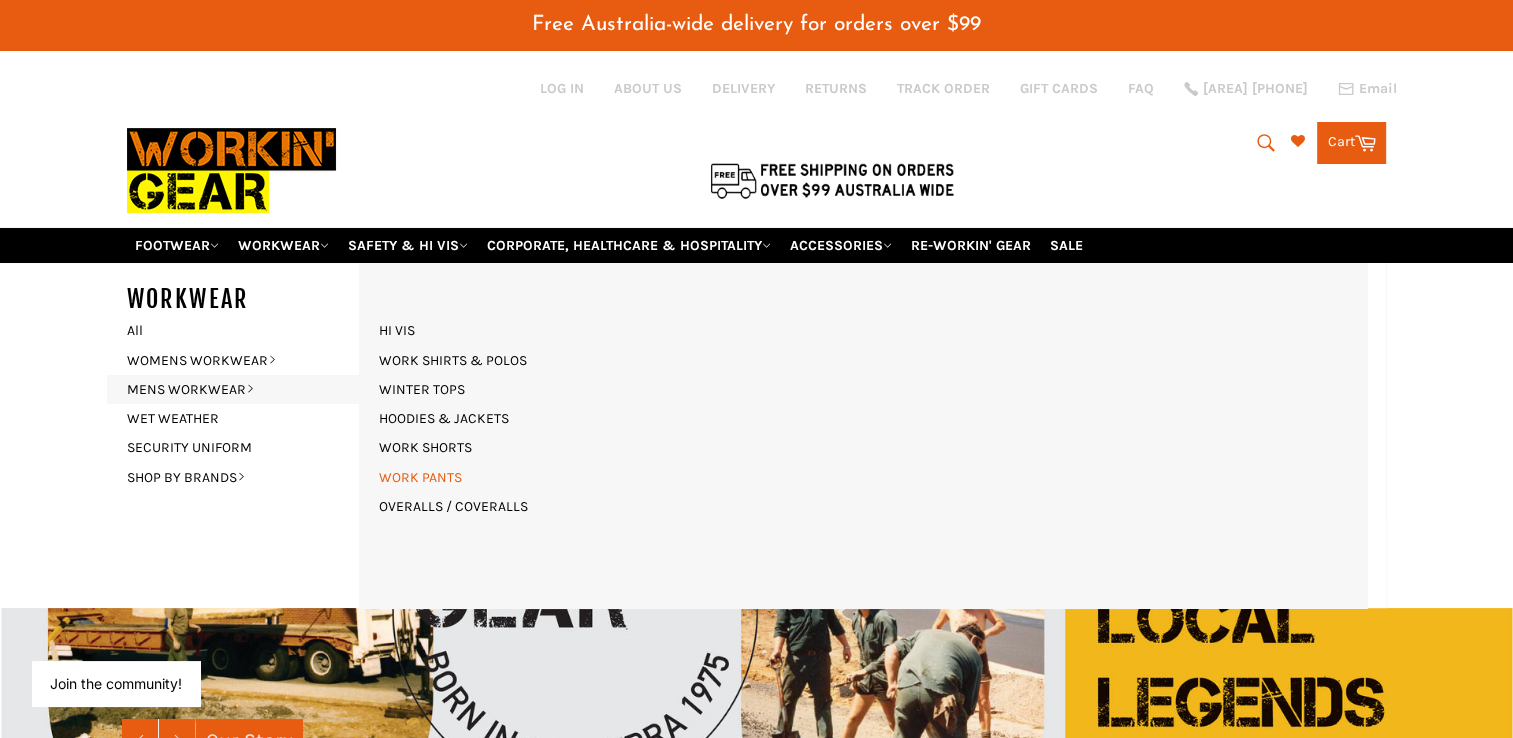 click on "WORK PANTS" at bounding box center [420, 477] 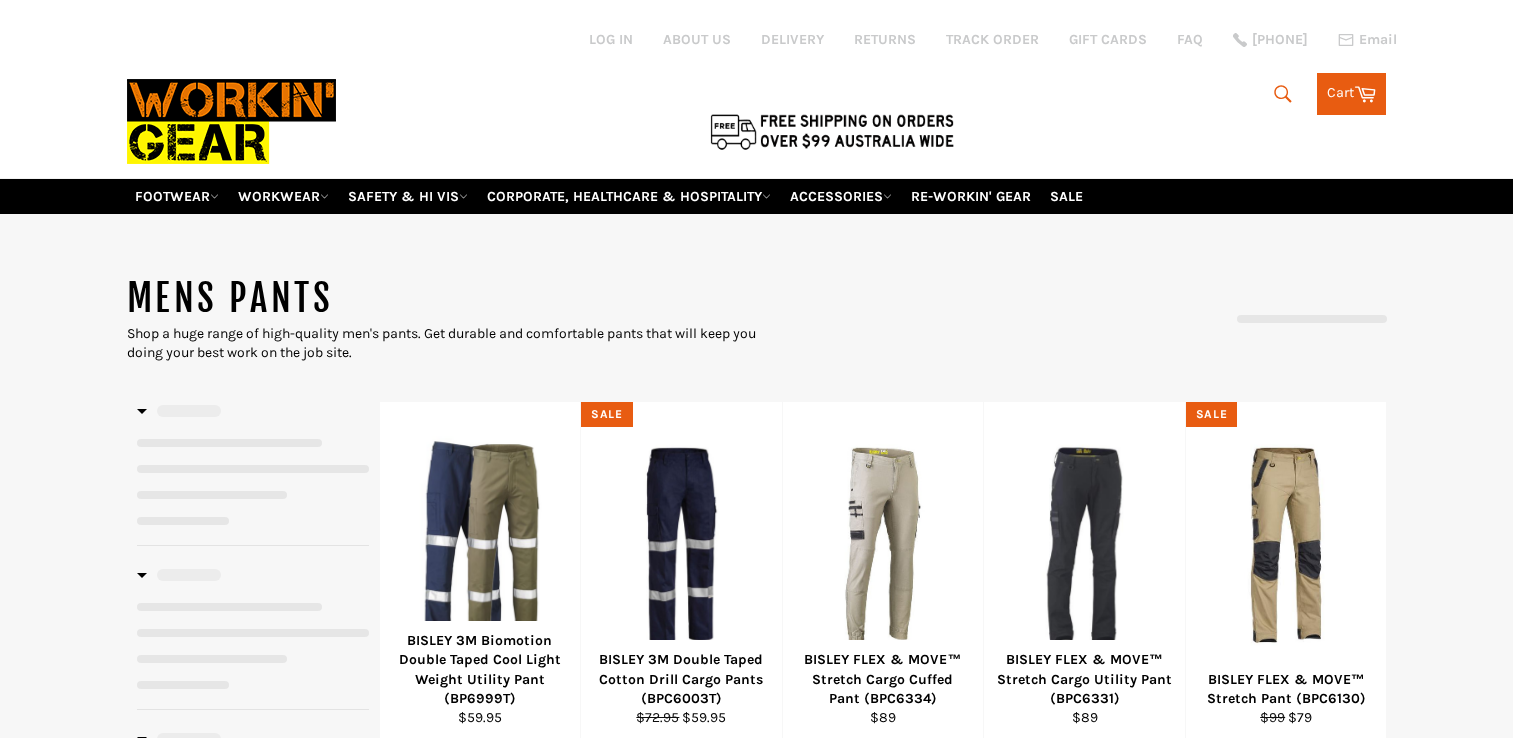 scroll, scrollTop: 0, scrollLeft: 0, axis: both 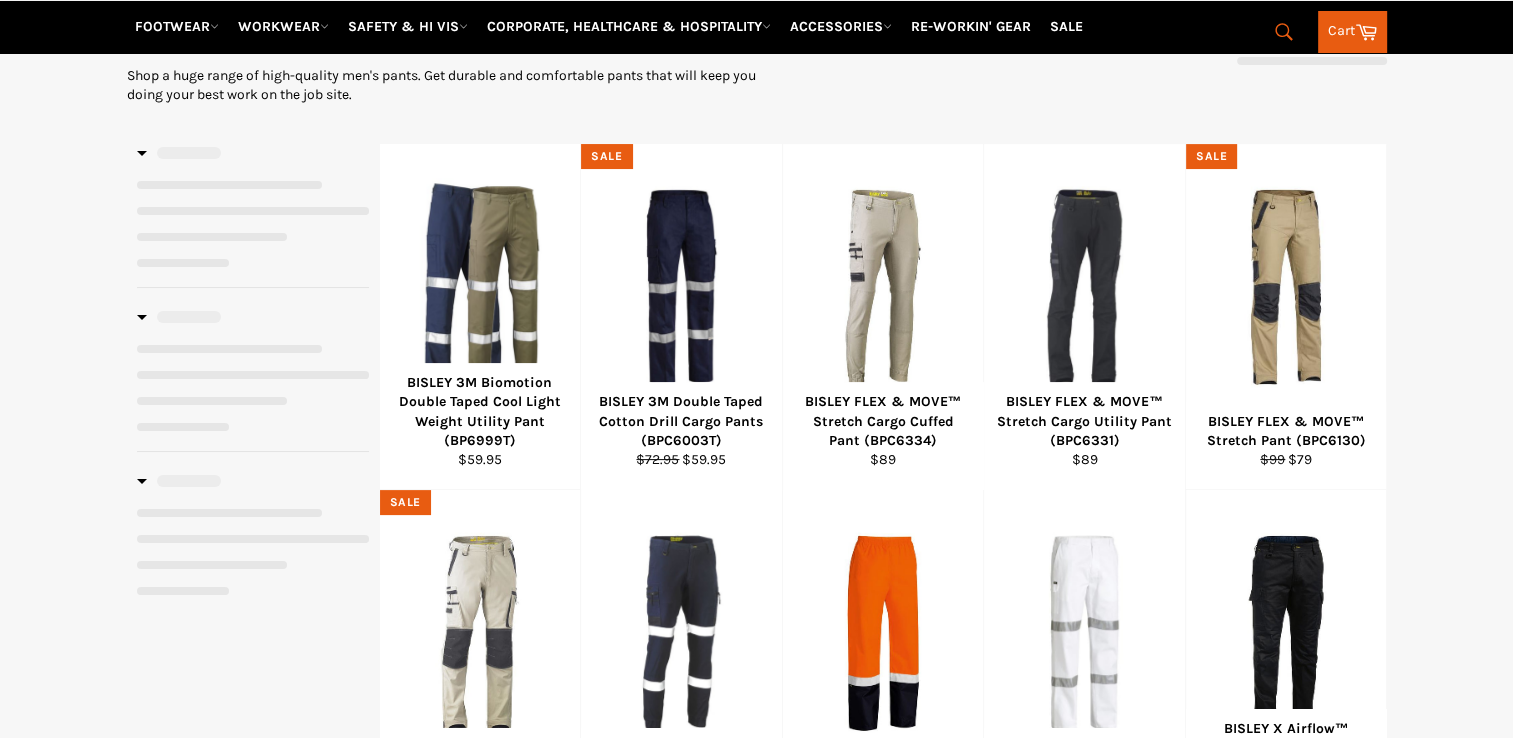 select on "**********" 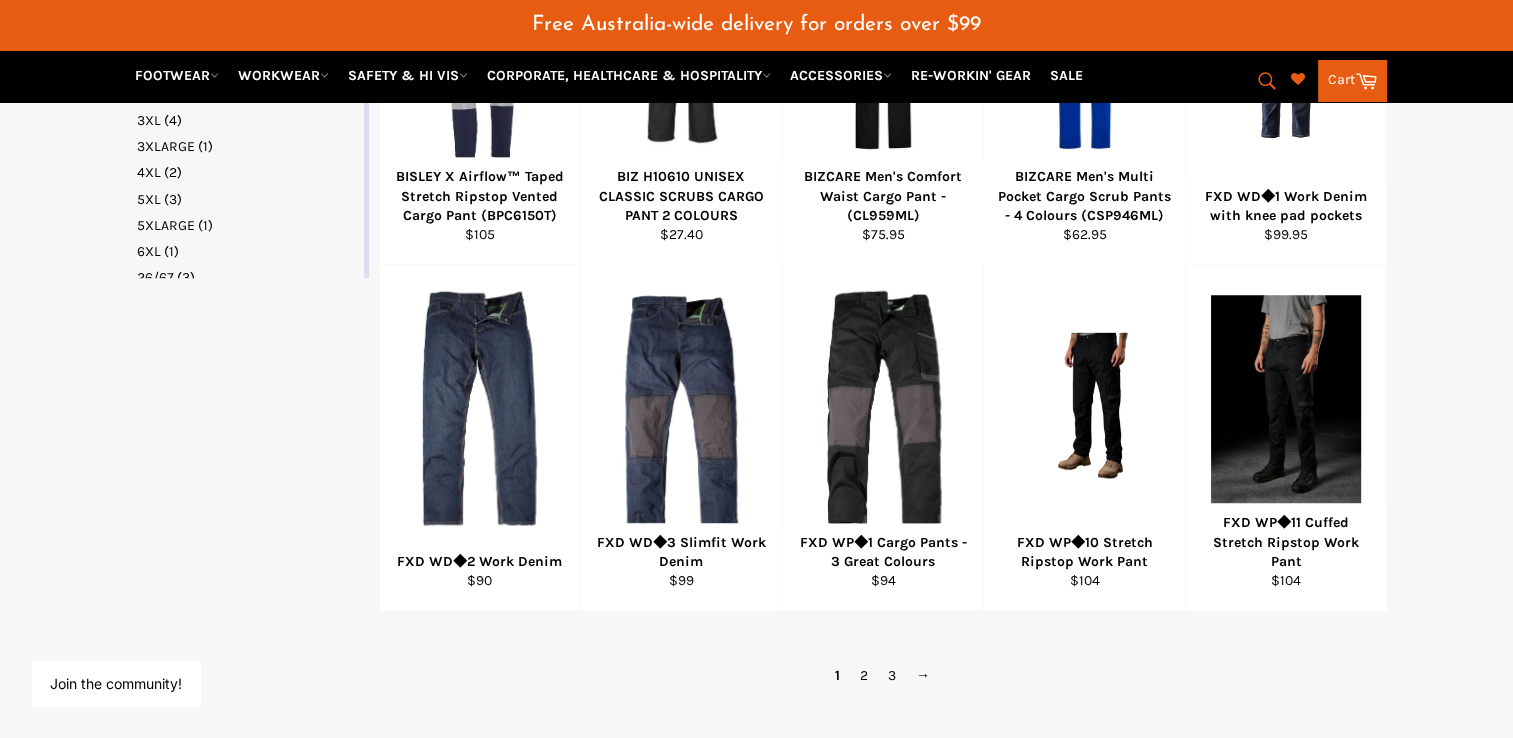 scroll, scrollTop: 1244, scrollLeft: 0, axis: vertical 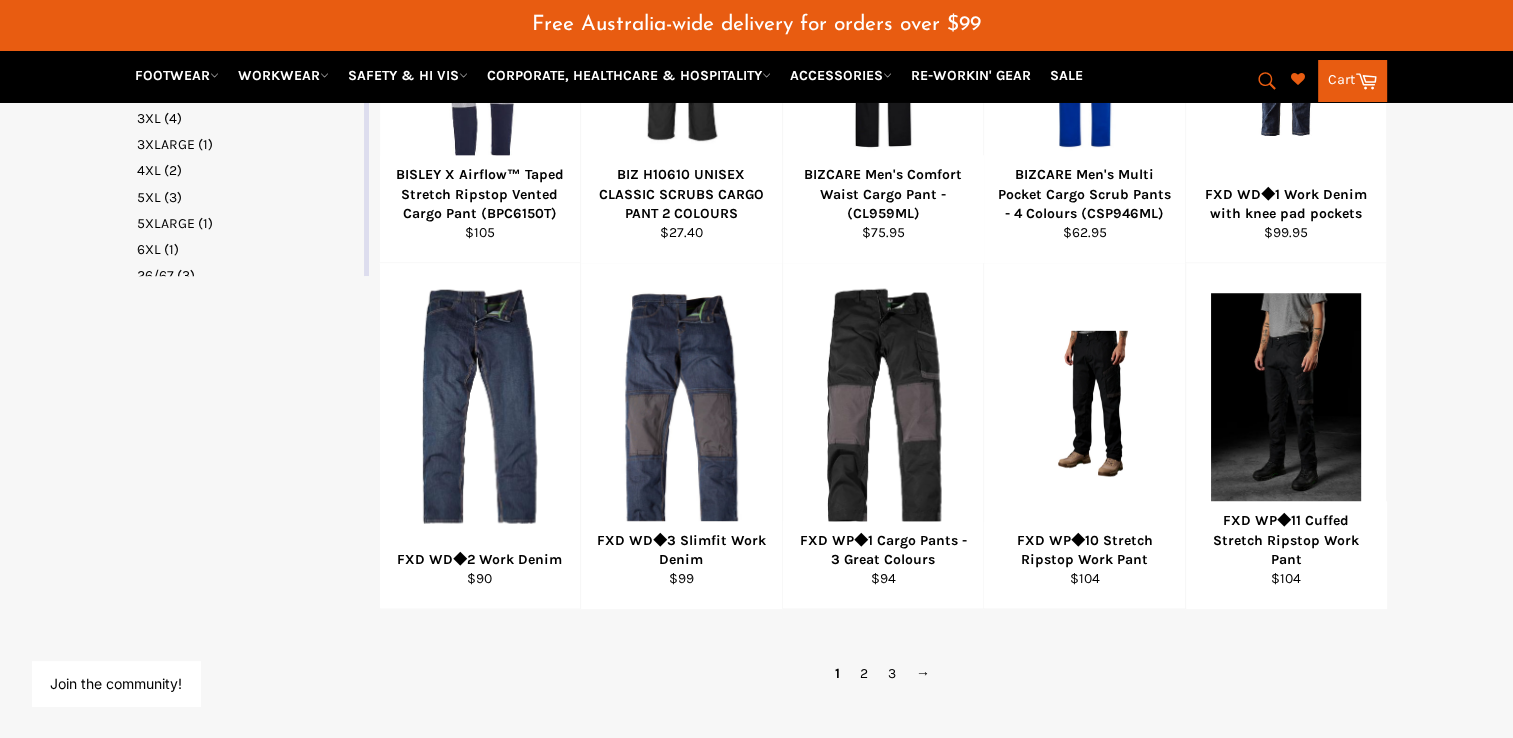 click on "1 2 3 →" at bounding box center (883, 673) 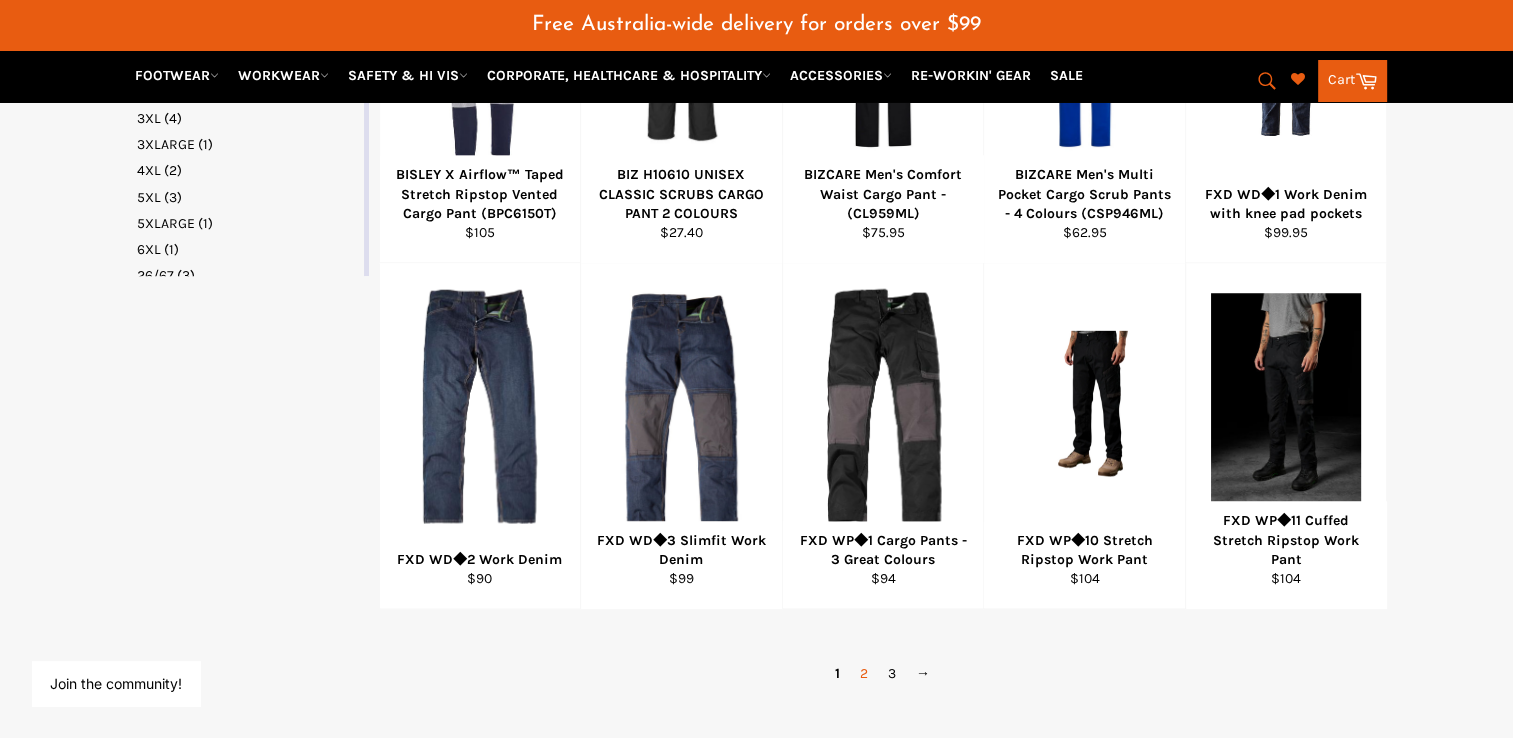 click on "2" at bounding box center (864, 673) 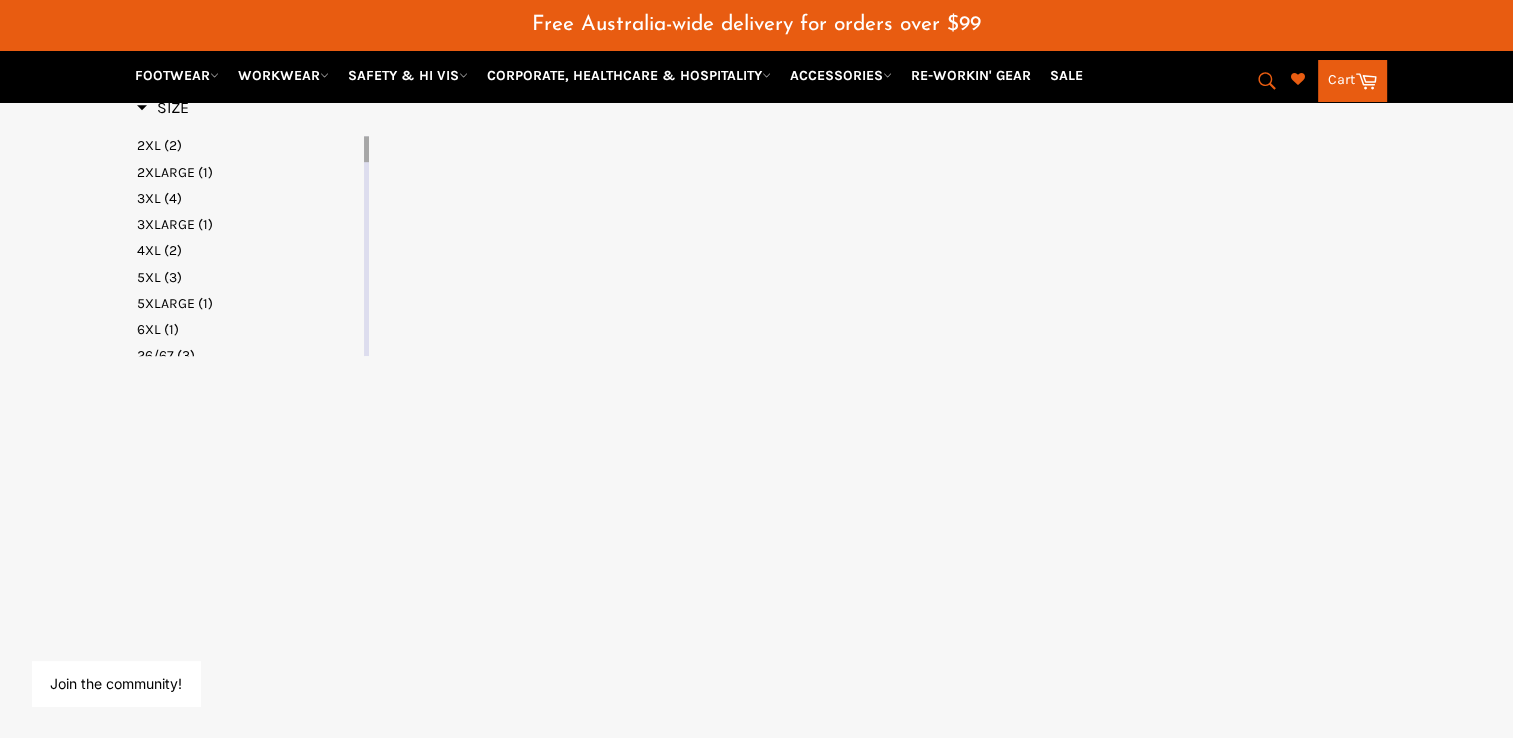 select on "**********" 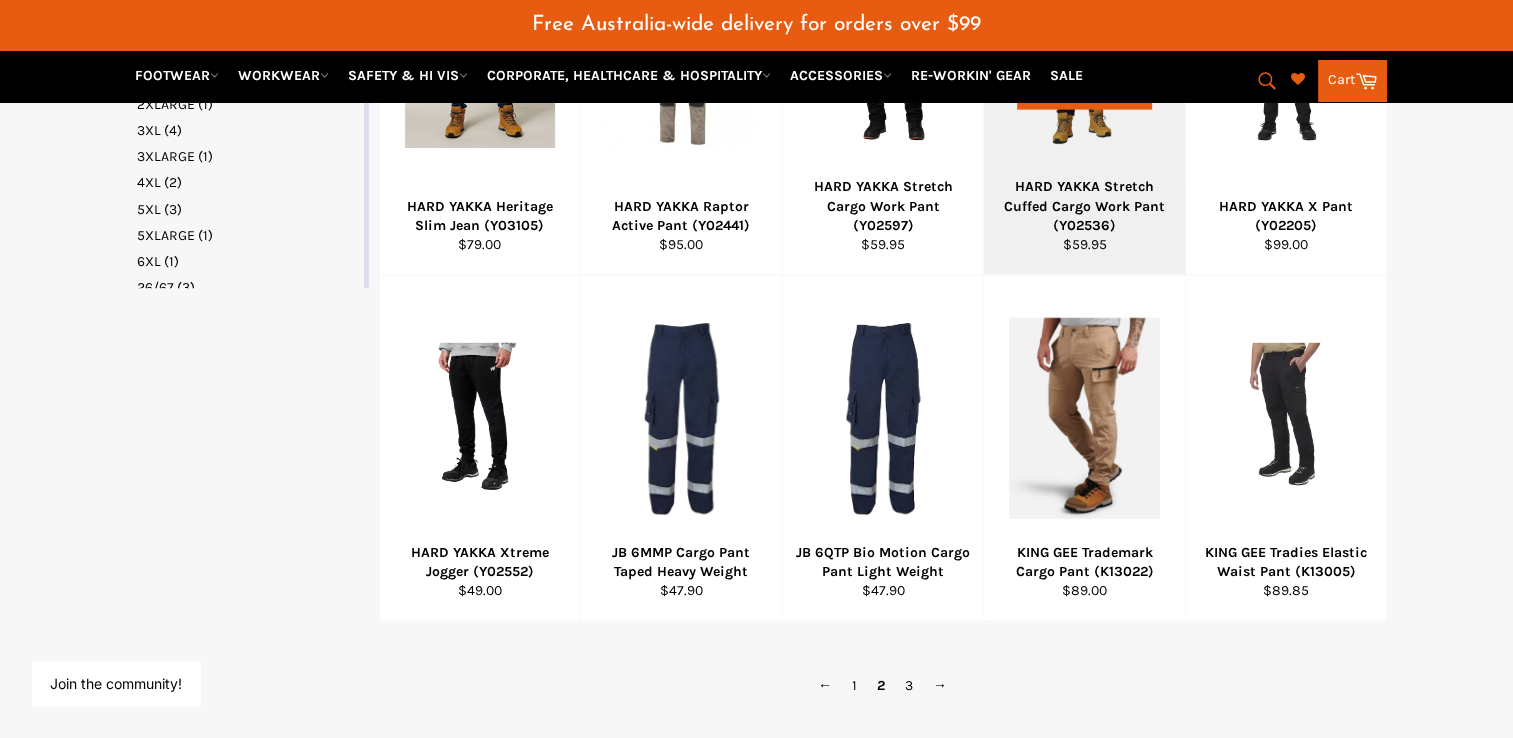 scroll, scrollTop: 1259, scrollLeft: 0, axis: vertical 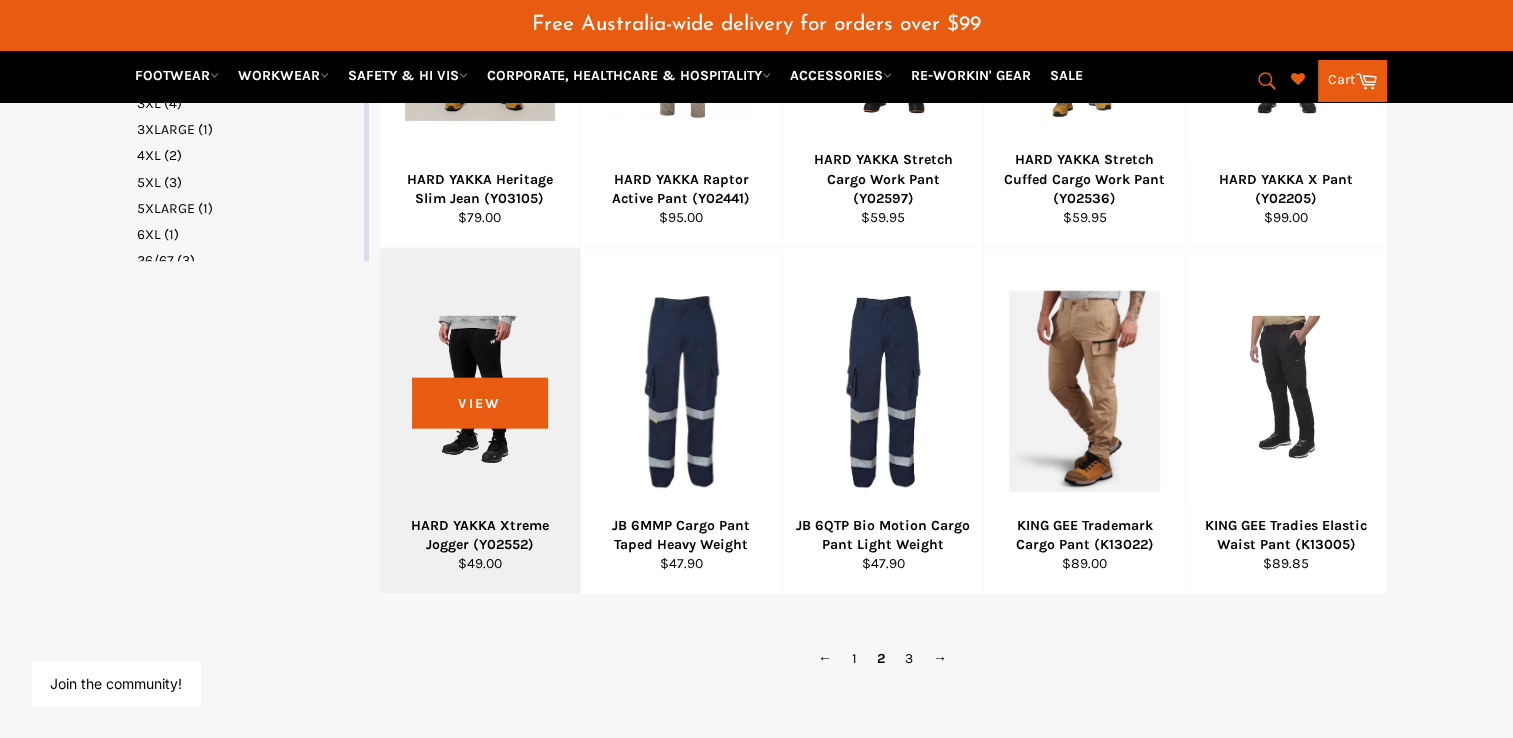 click at bounding box center [480, 390] 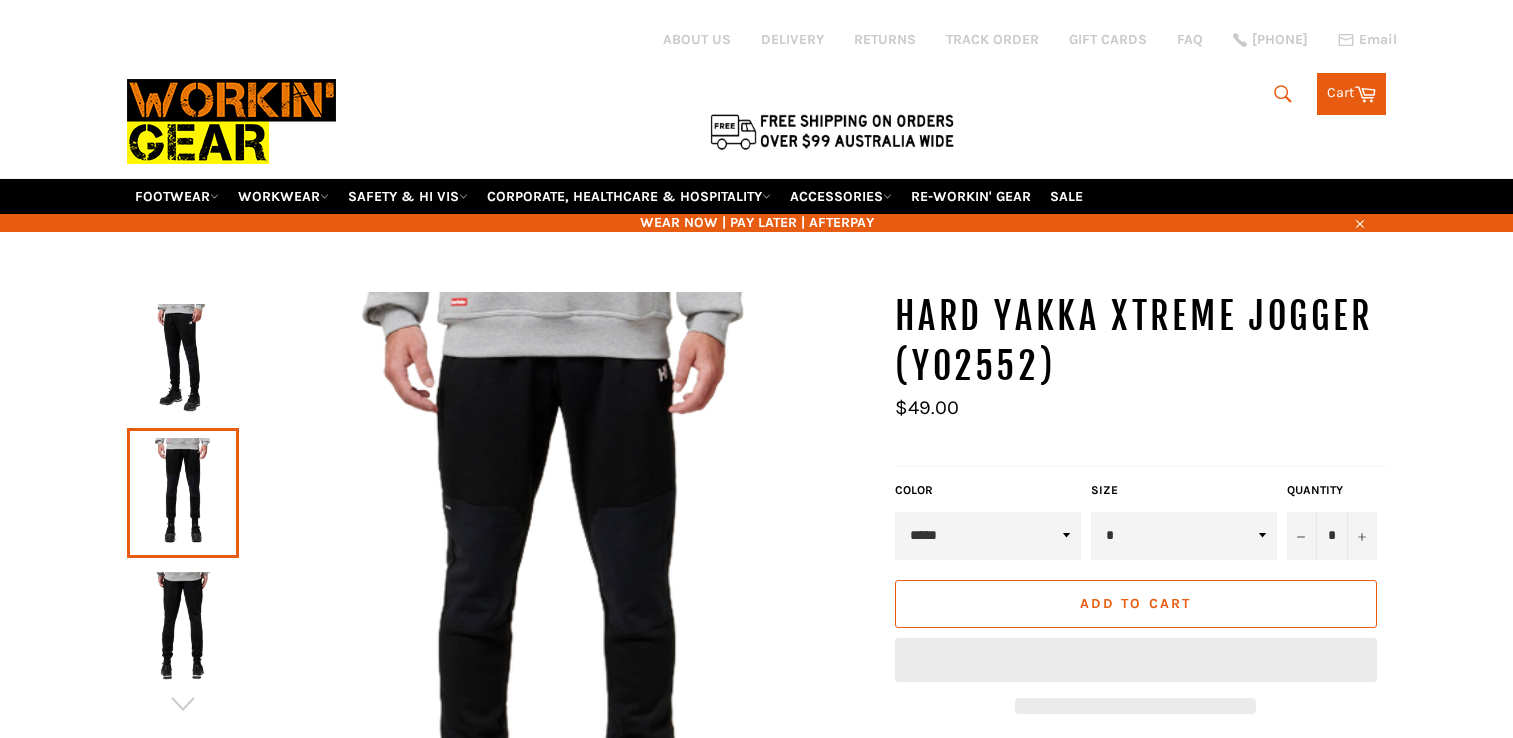 scroll, scrollTop: 0, scrollLeft: 0, axis: both 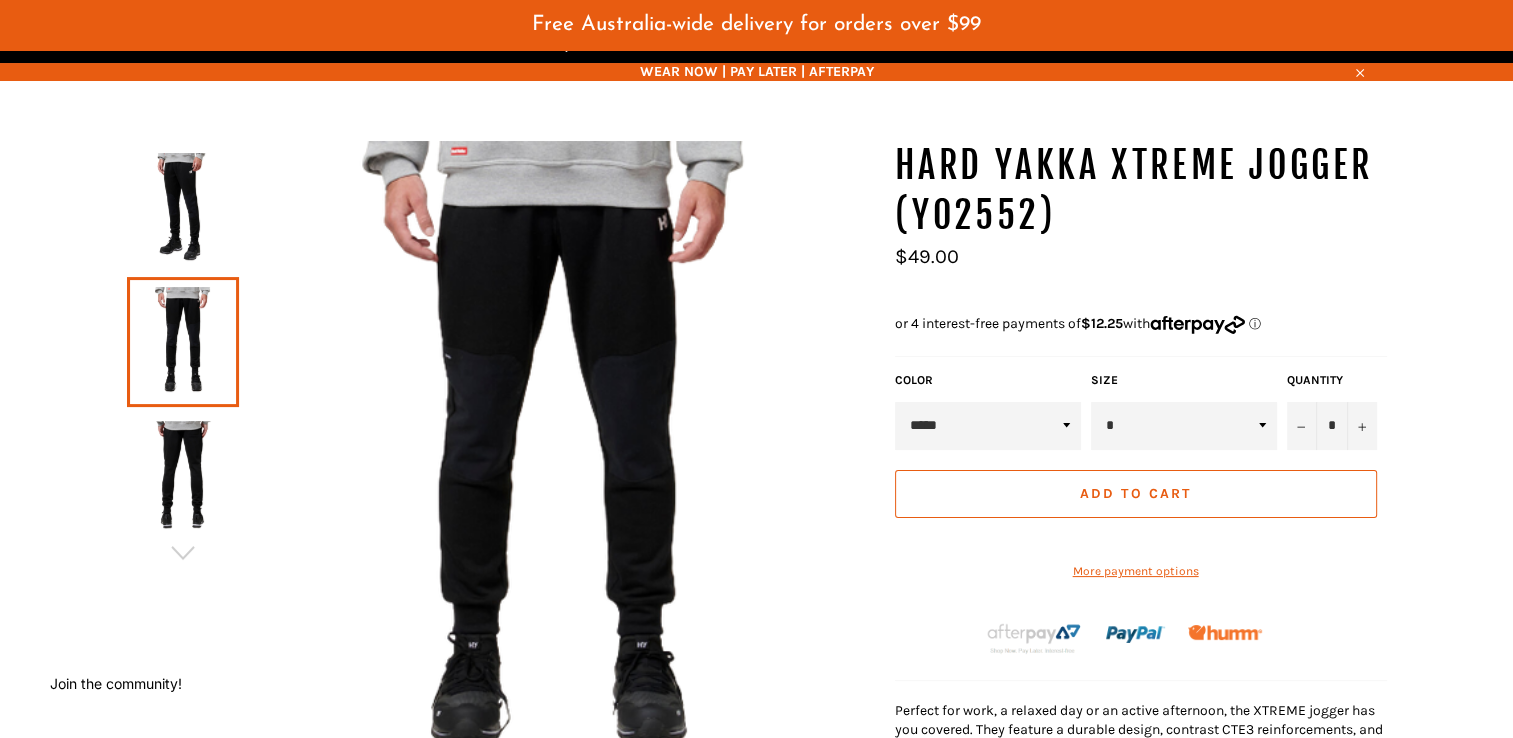 click at bounding box center [183, 476] 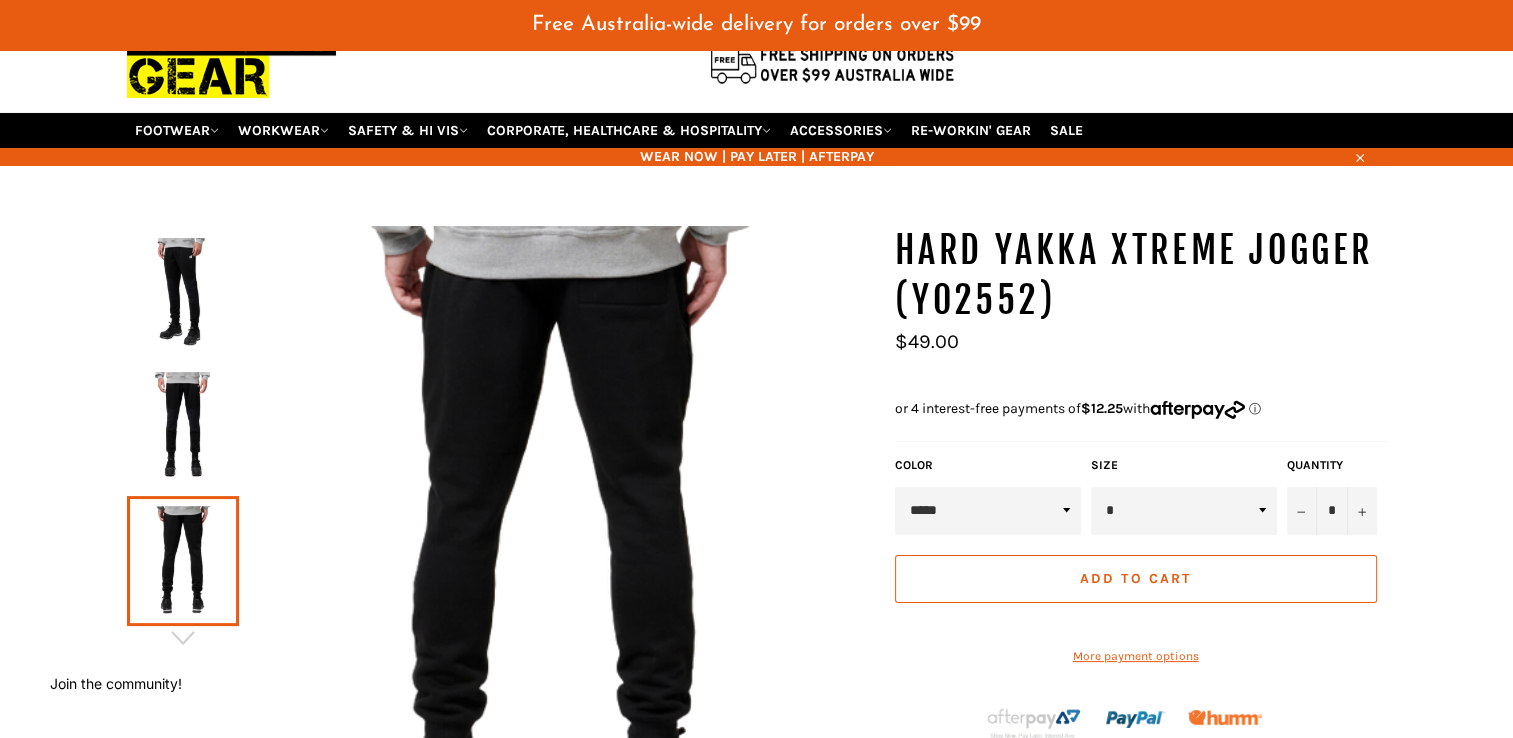 scroll, scrollTop: 116, scrollLeft: 0, axis: vertical 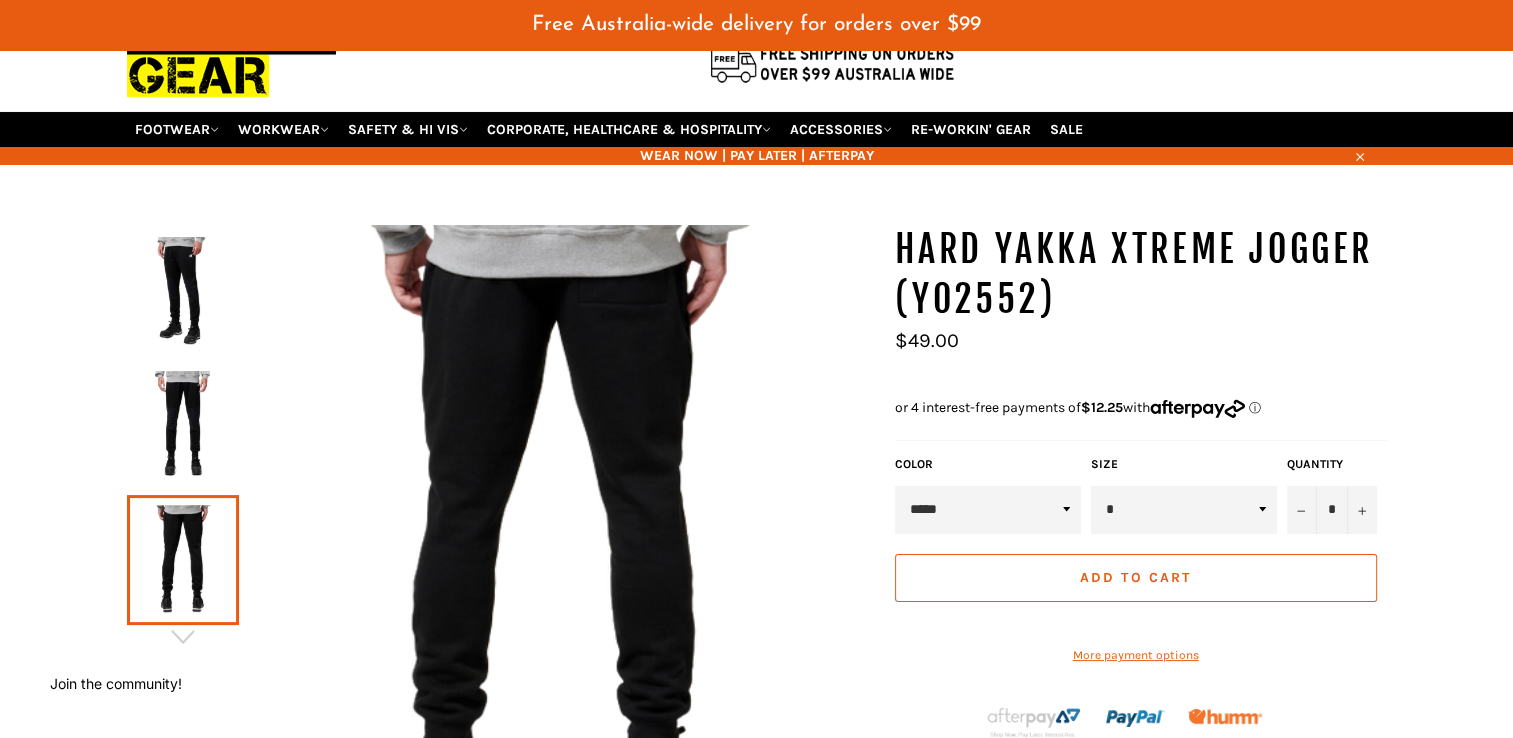 click at bounding box center (183, 292) 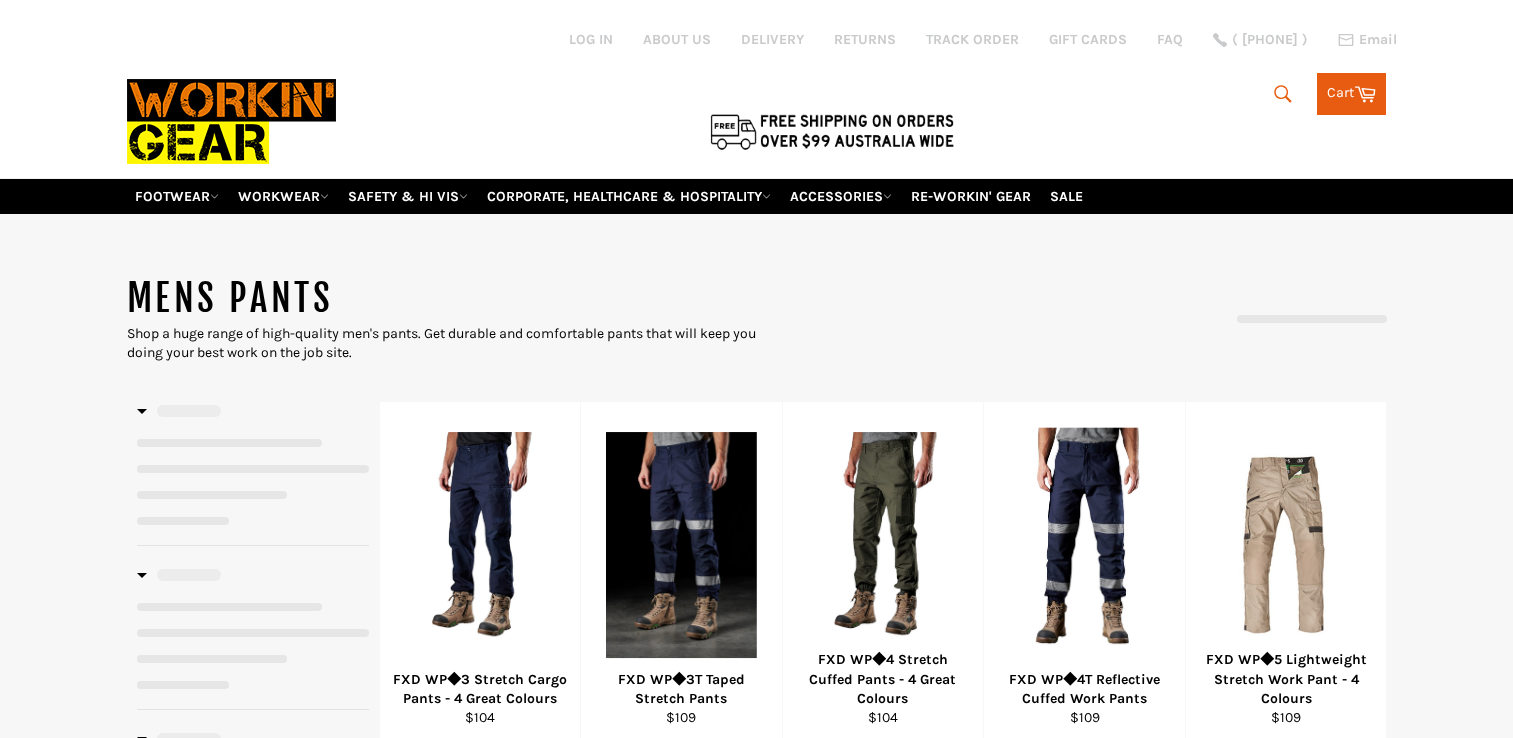 scroll, scrollTop: 0, scrollLeft: 0, axis: both 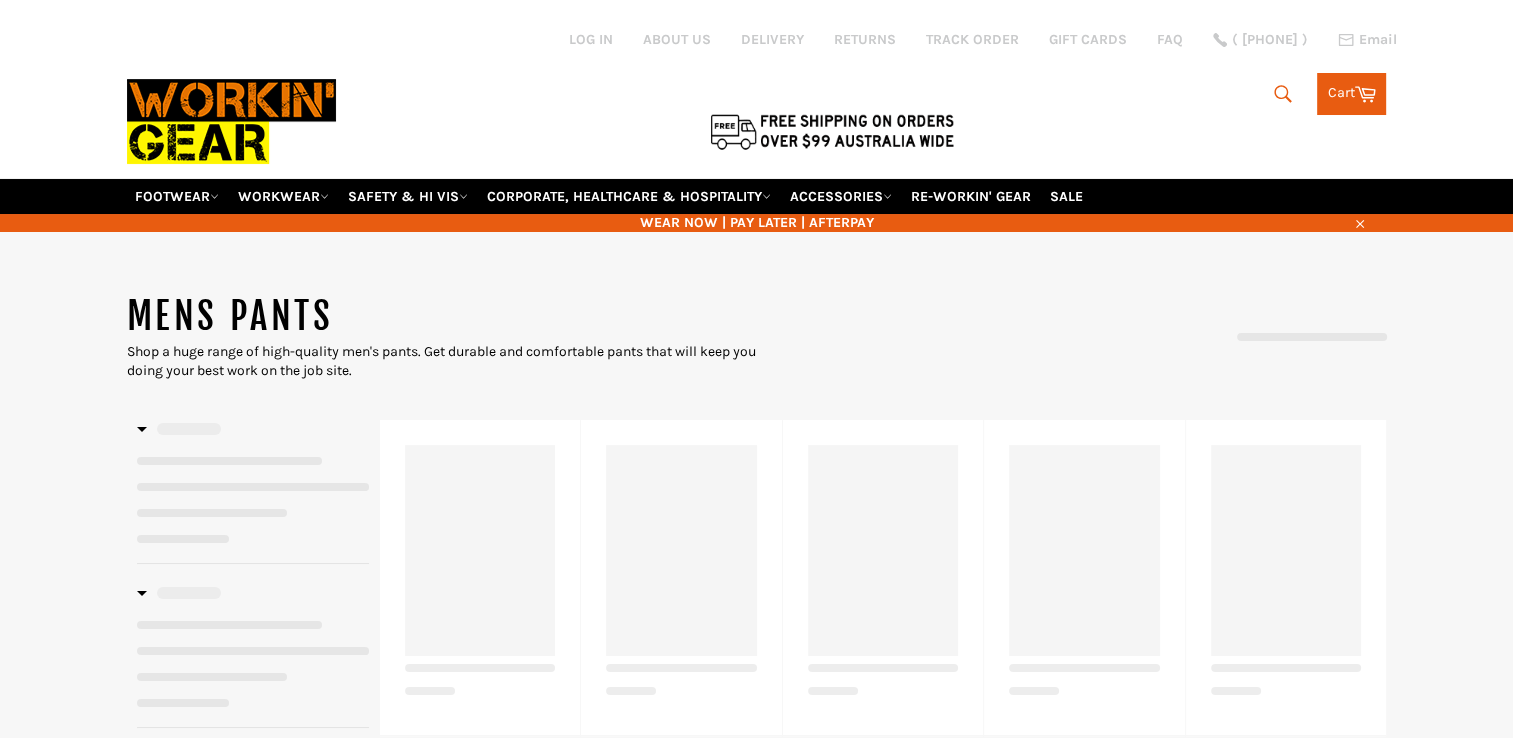 select on "**********" 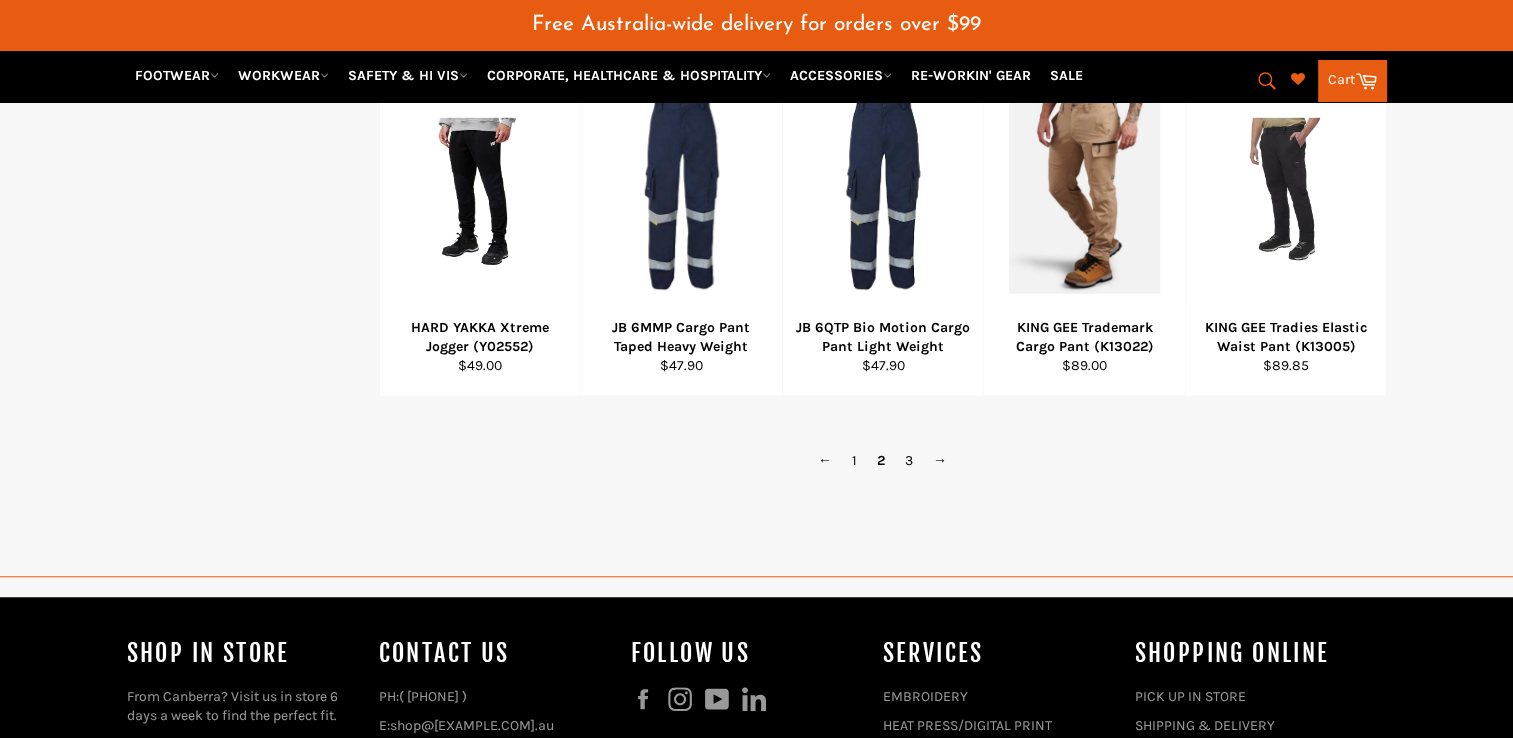 scroll, scrollTop: 1341, scrollLeft: 0, axis: vertical 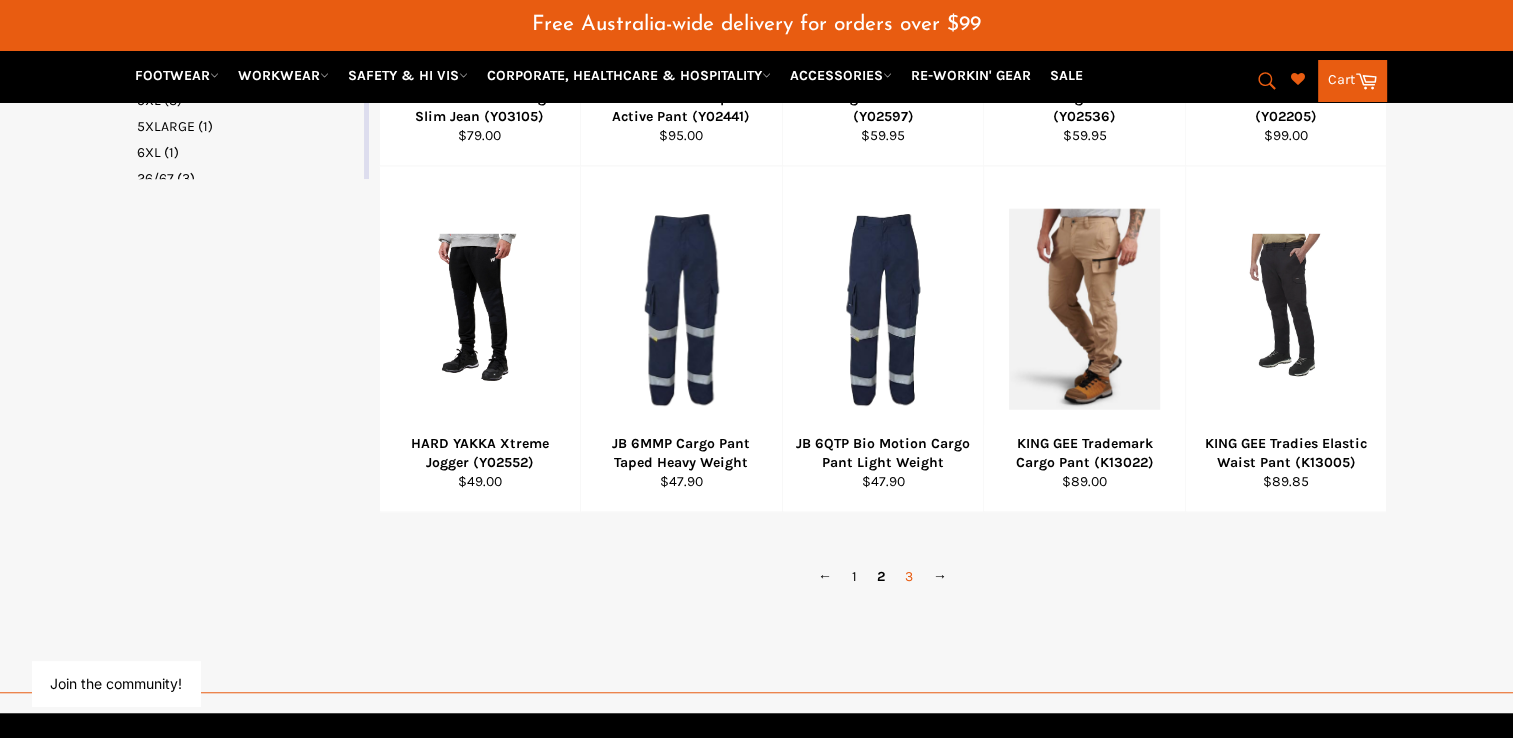 click on "3" at bounding box center (909, 576) 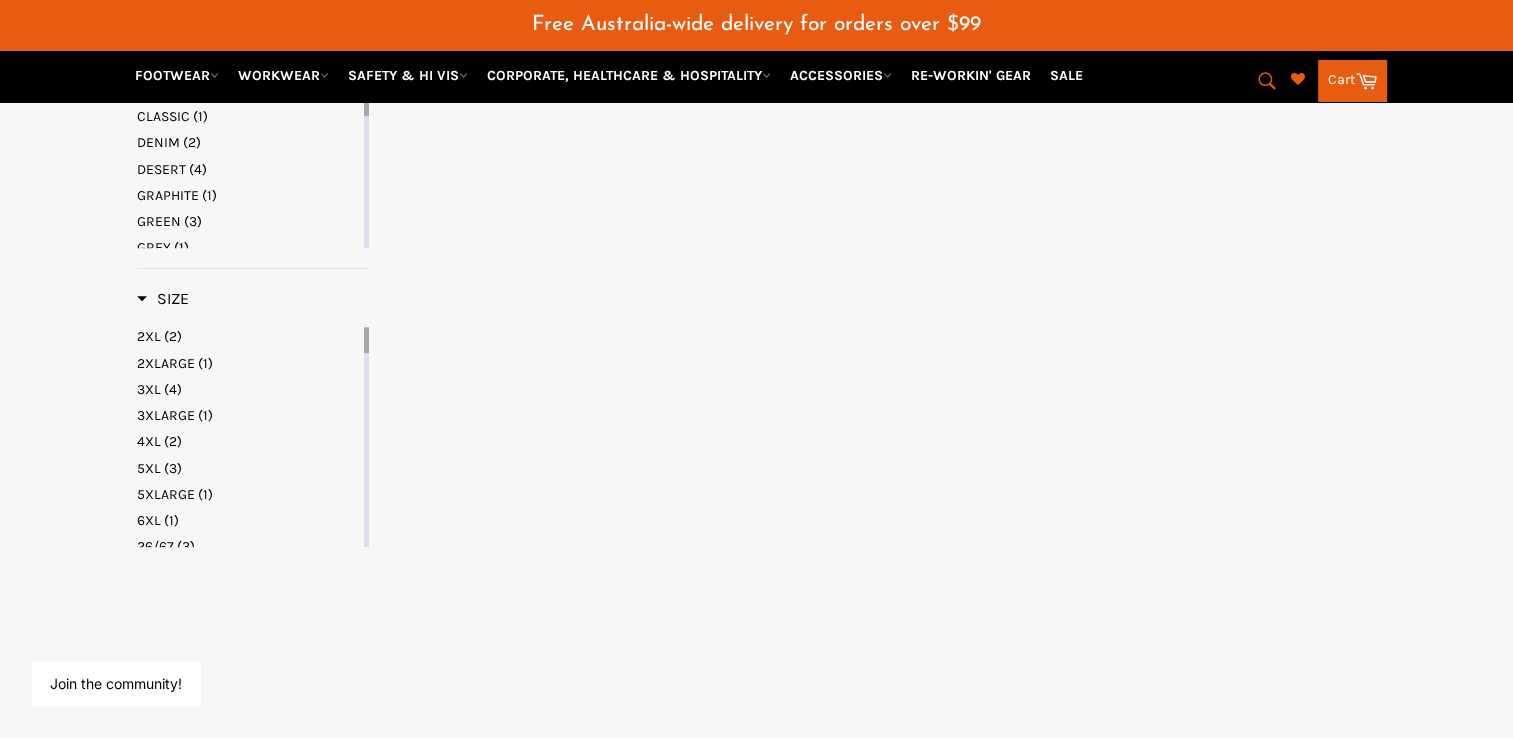 select on "**********" 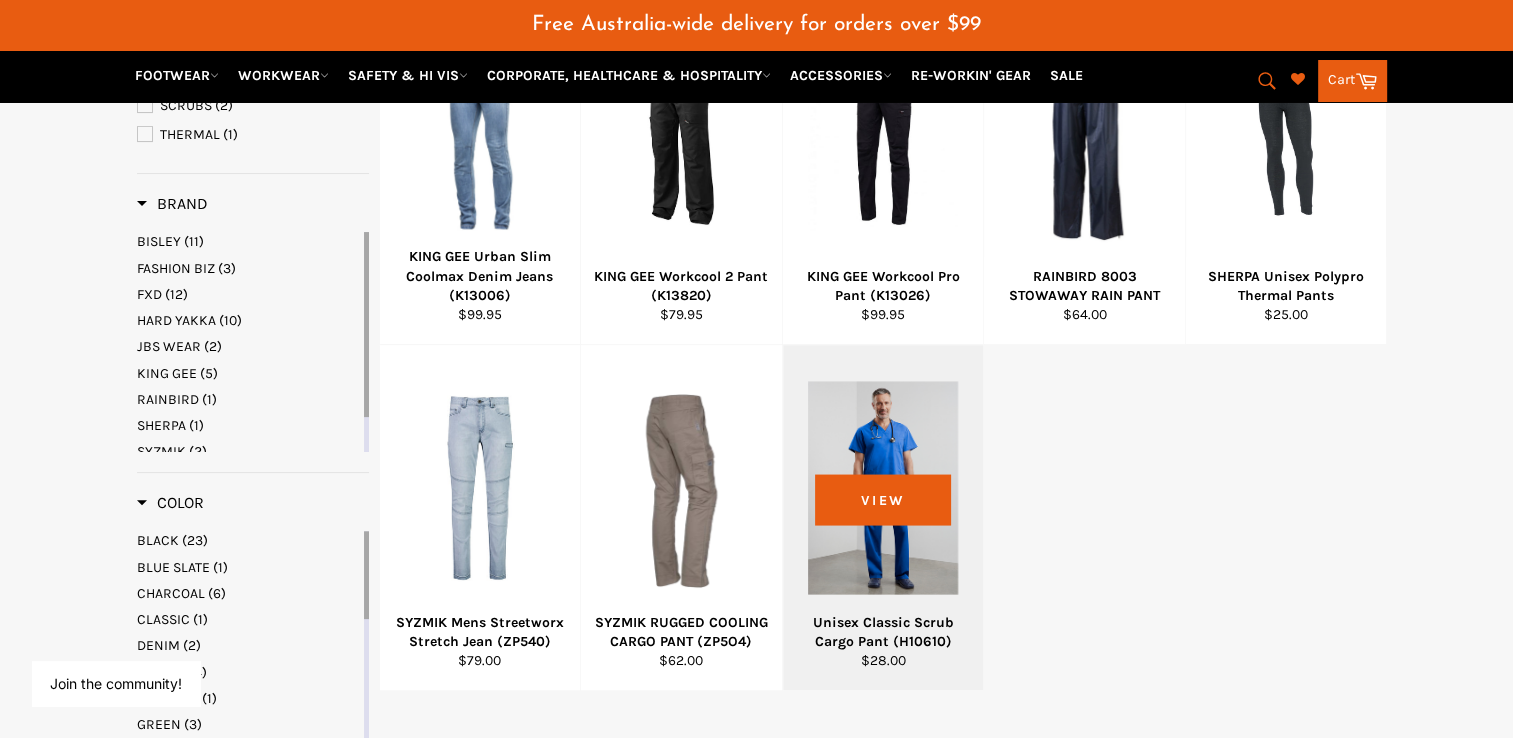 scroll, scrollTop: 472, scrollLeft: 0, axis: vertical 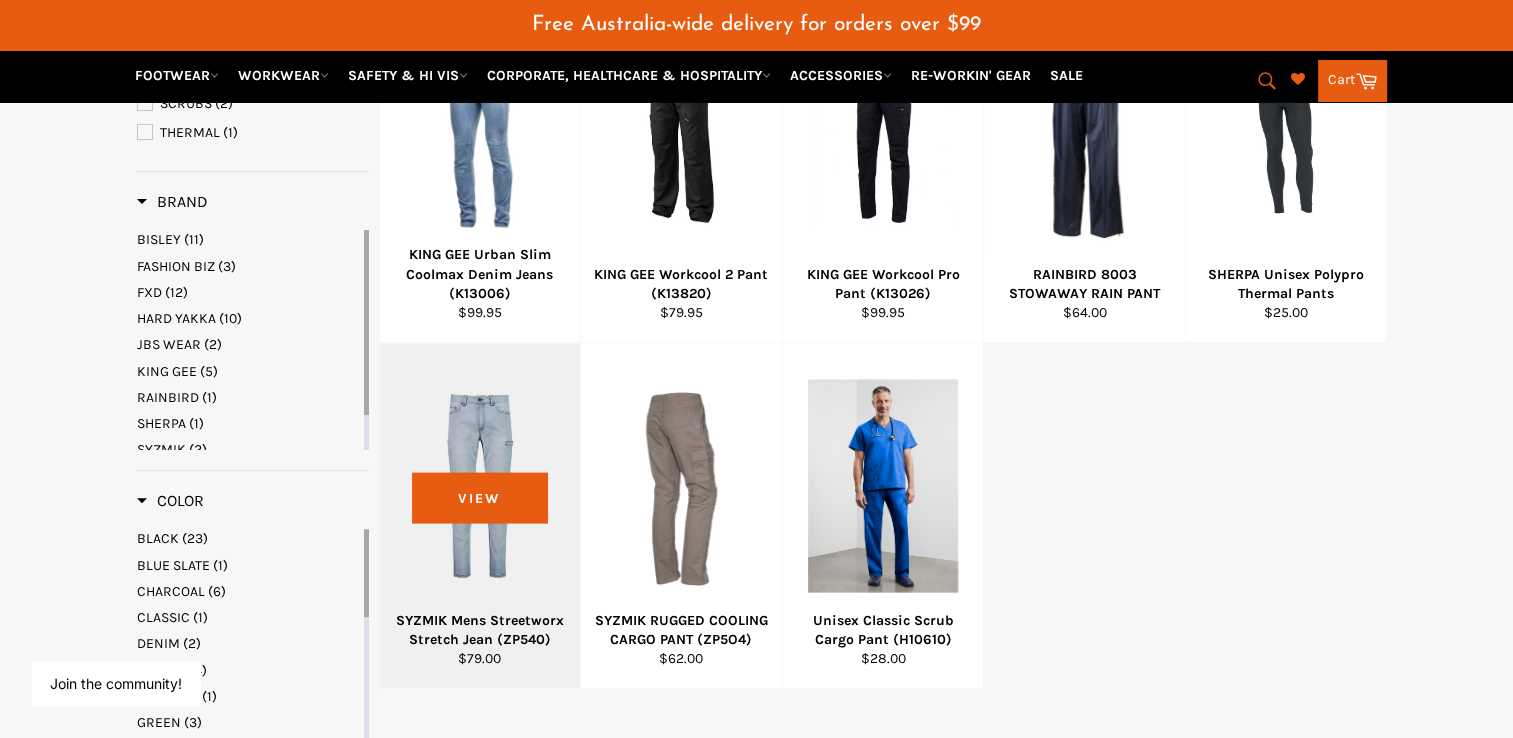 click at bounding box center (480, 485) 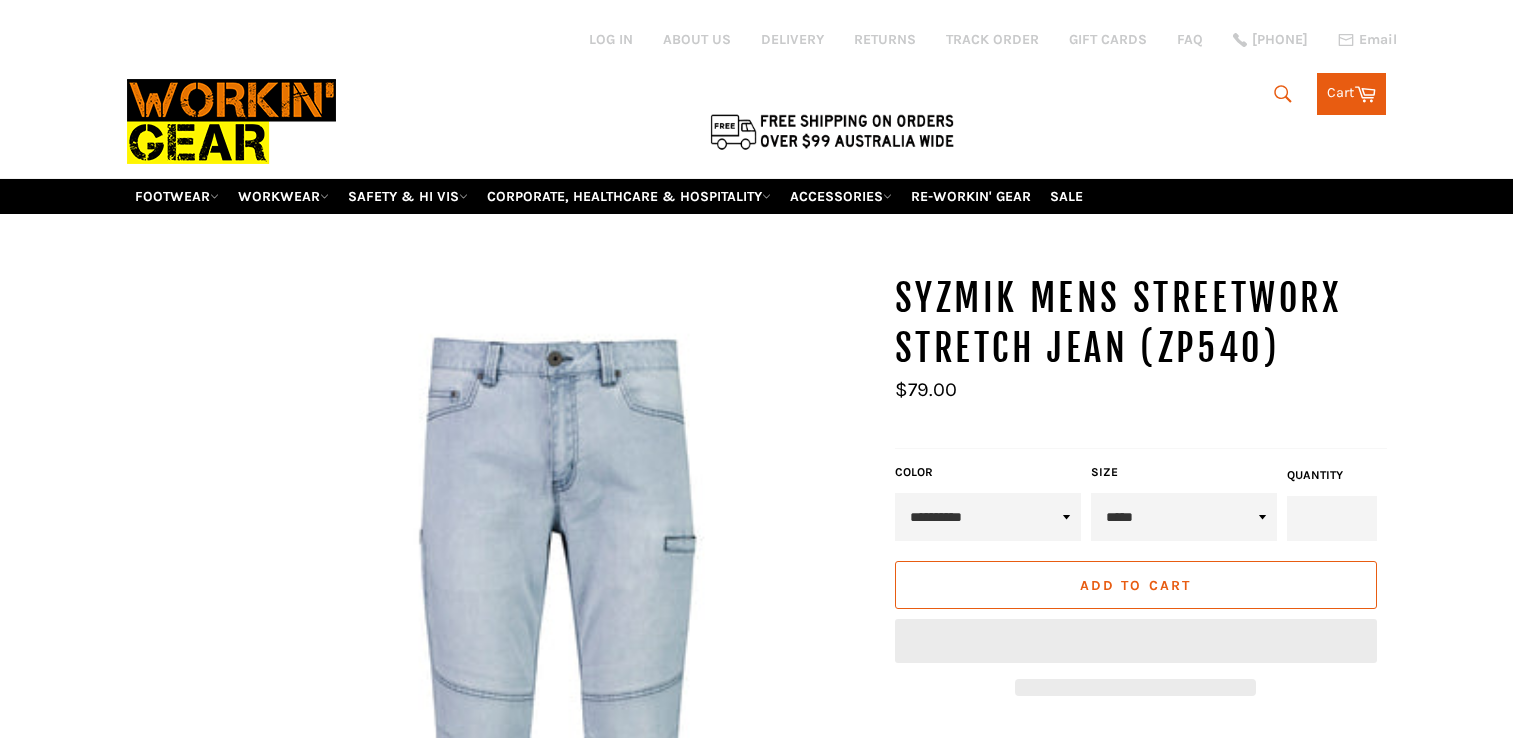scroll, scrollTop: 0, scrollLeft: 0, axis: both 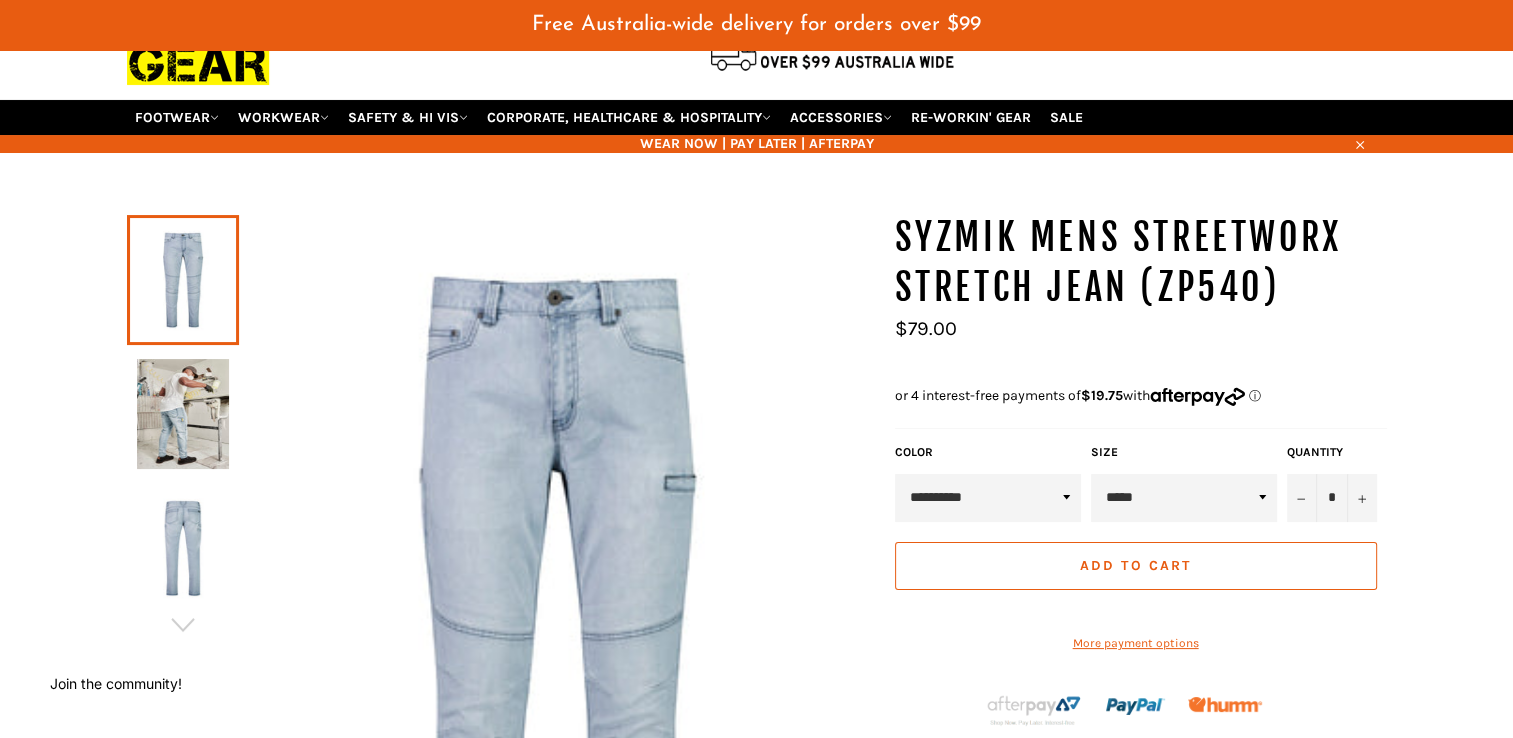 click at bounding box center [183, 414] 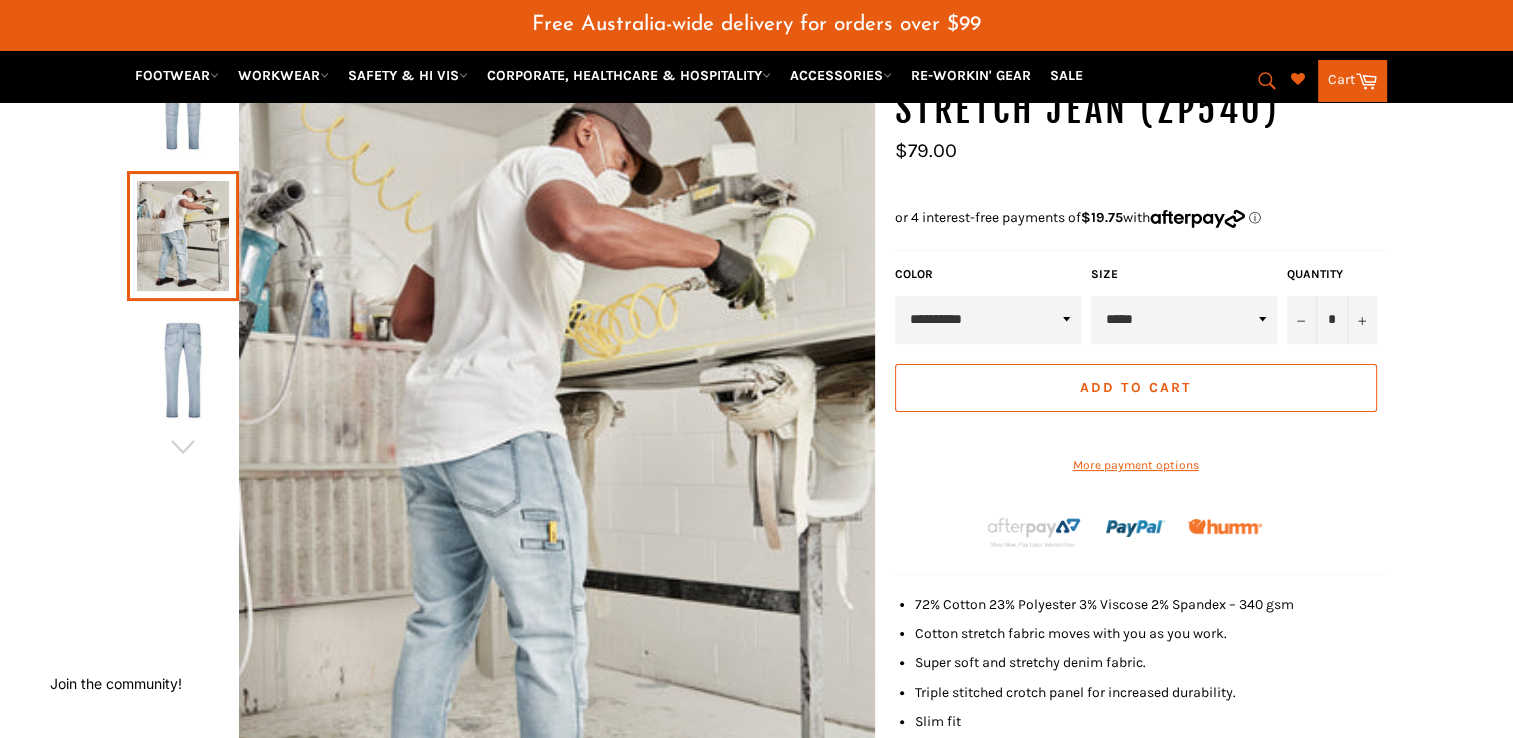 scroll, scrollTop: 308, scrollLeft: 0, axis: vertical 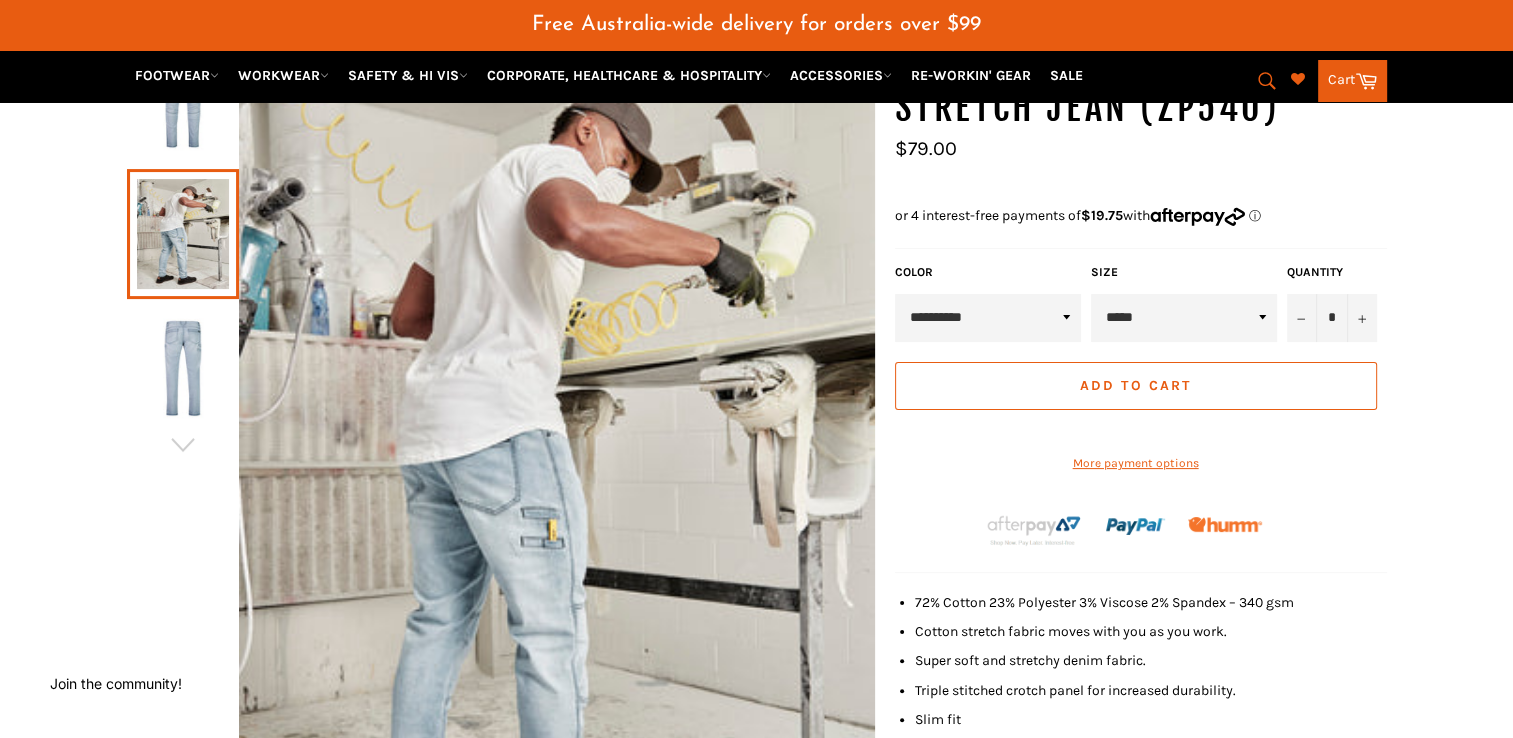click on "[CREDIT_CARD]" at bounding box center [988, 318] 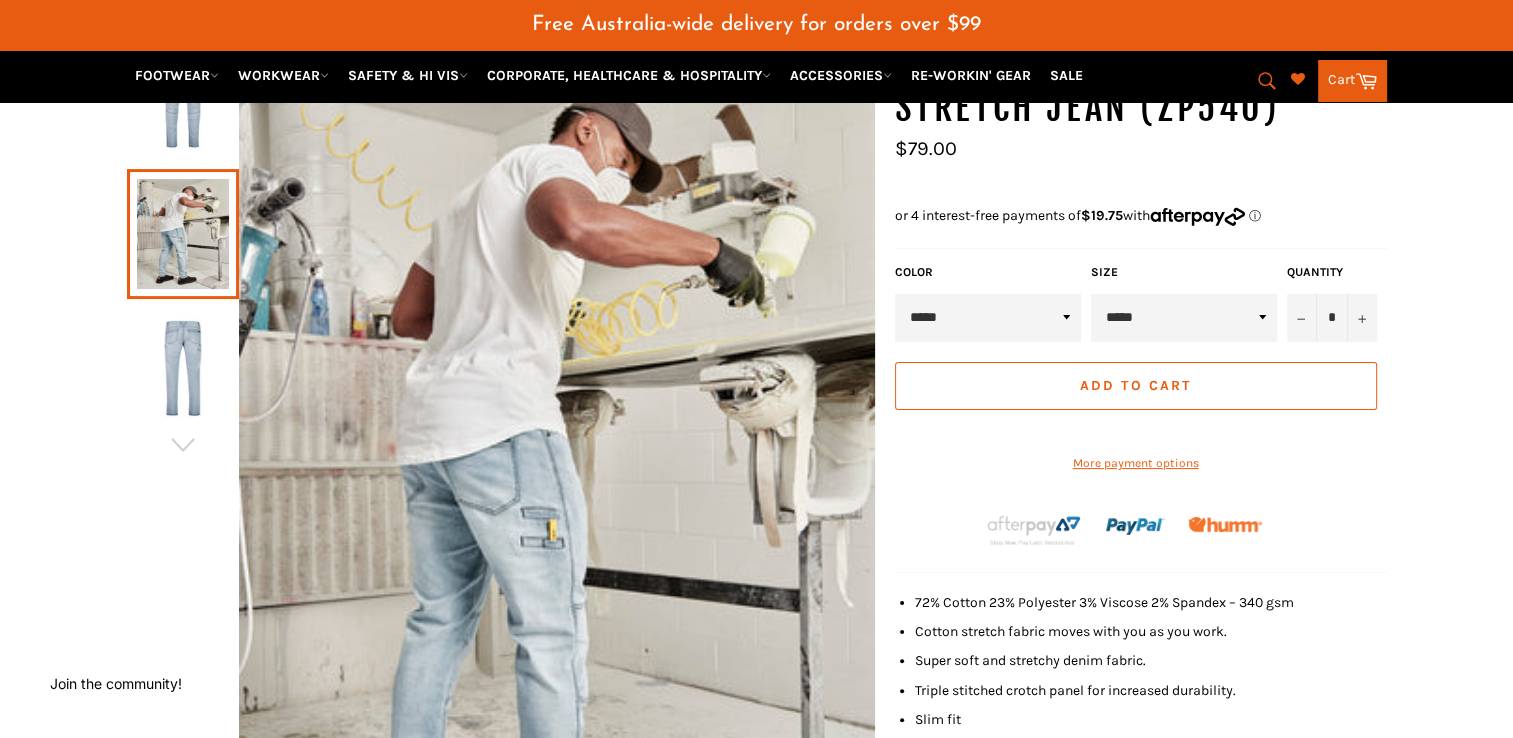 click on "[CREDIT_CARD]" at bounding box center (988, 318) 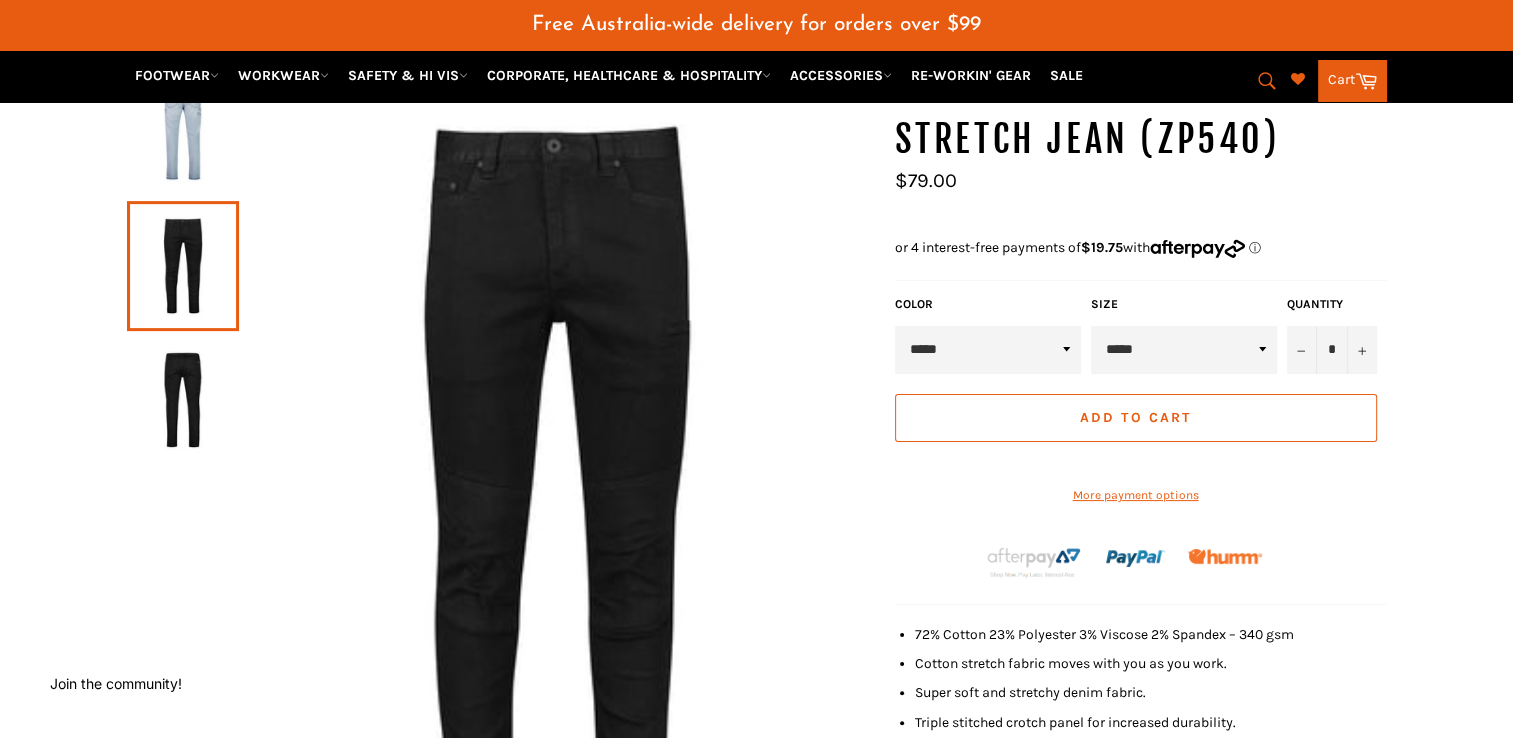 scroll, scrollTop: 276, scrollLeft: 0, axis: vertical 